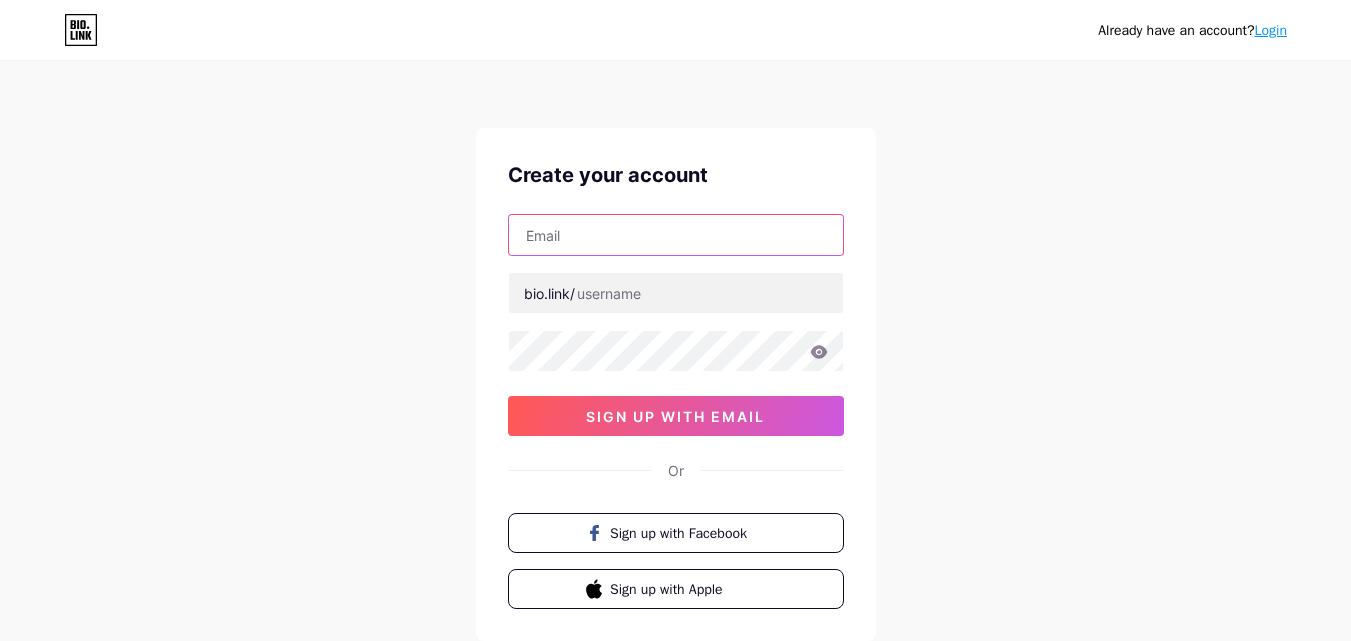 paste on "[EMAIL]" 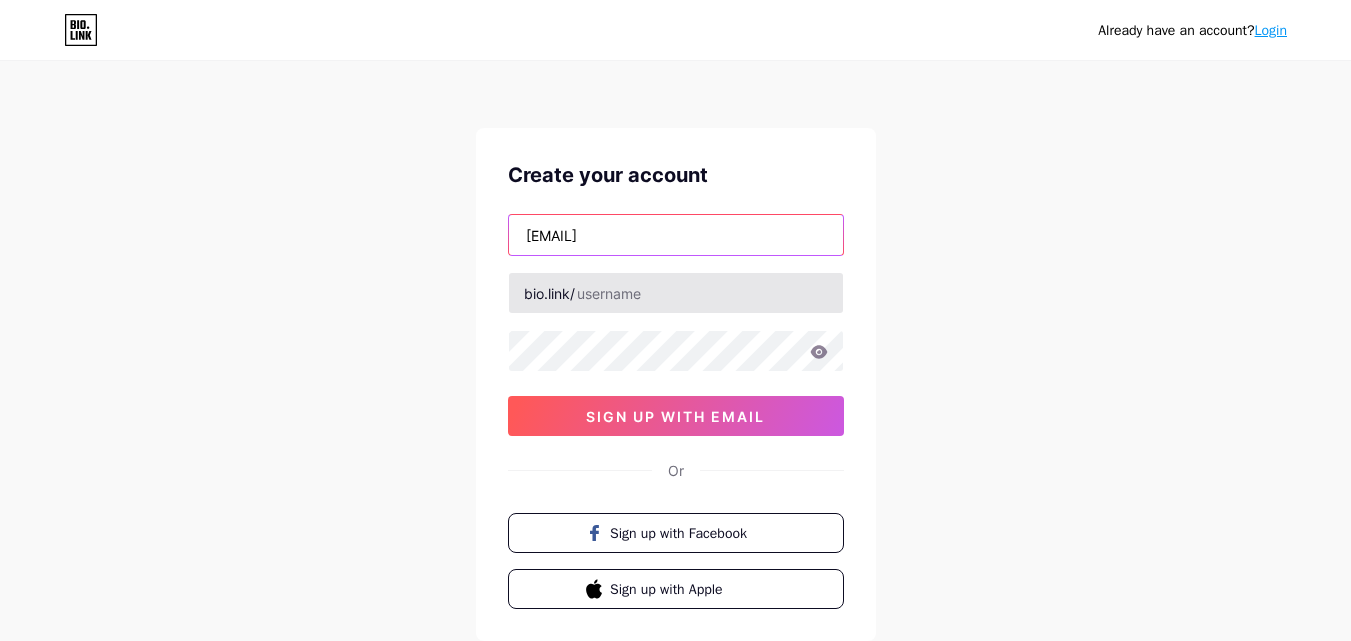 type on "[EMAIL]" 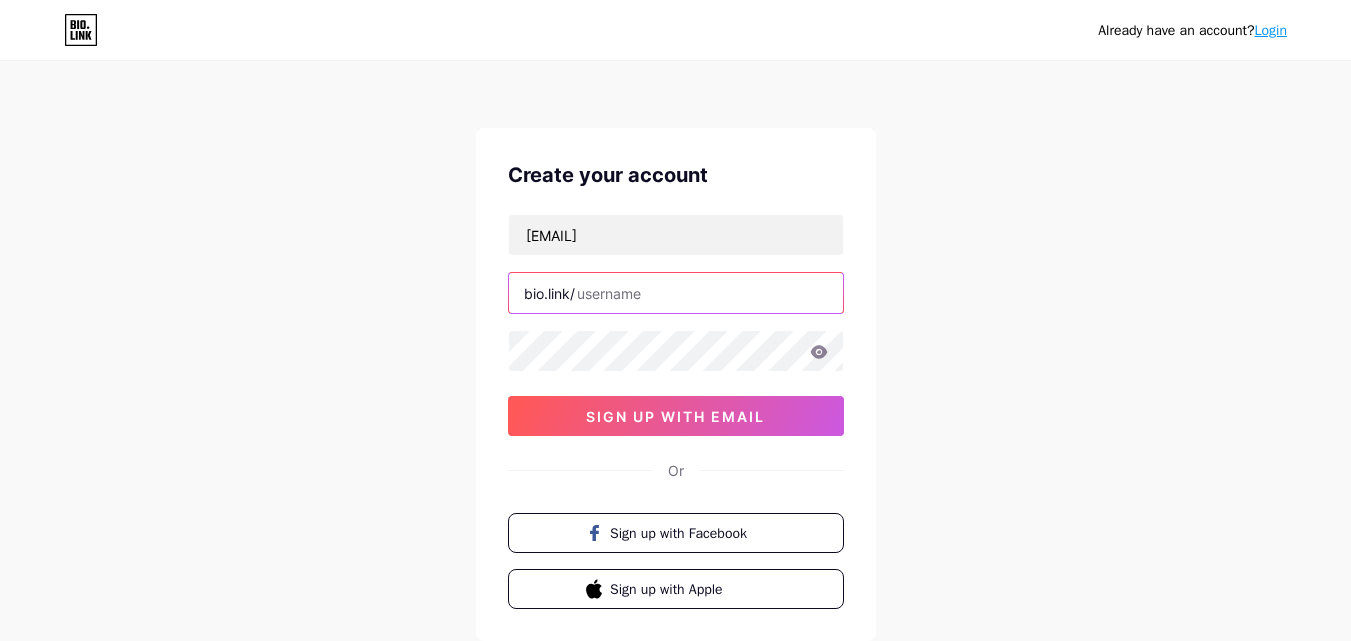 paste on "[USERNAME]" 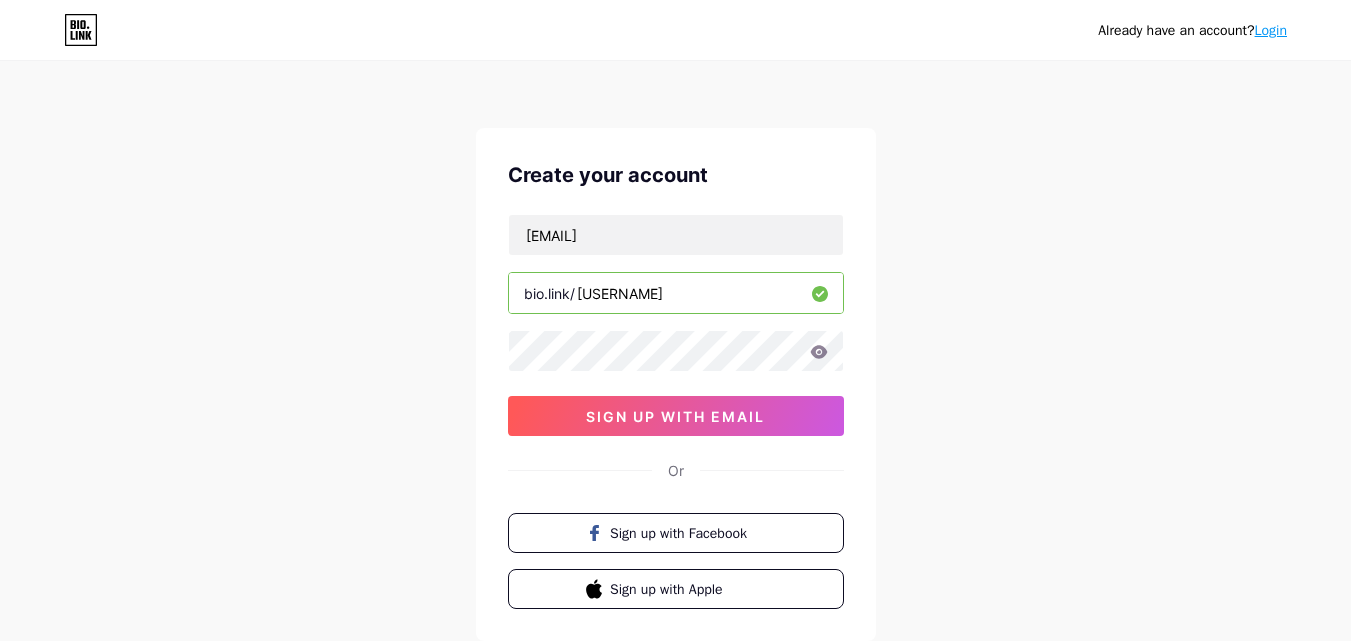 click on "Already have an account?  Login   Create your account     [EMAIL]     bio.link/[USERNAME]                     sign up with email         Or       Sign up with Facebook
Sign up with Apple
By signing up, you agree to our  Terms of Service  and  Privacy Policy ." at bounding box center (675, 382) 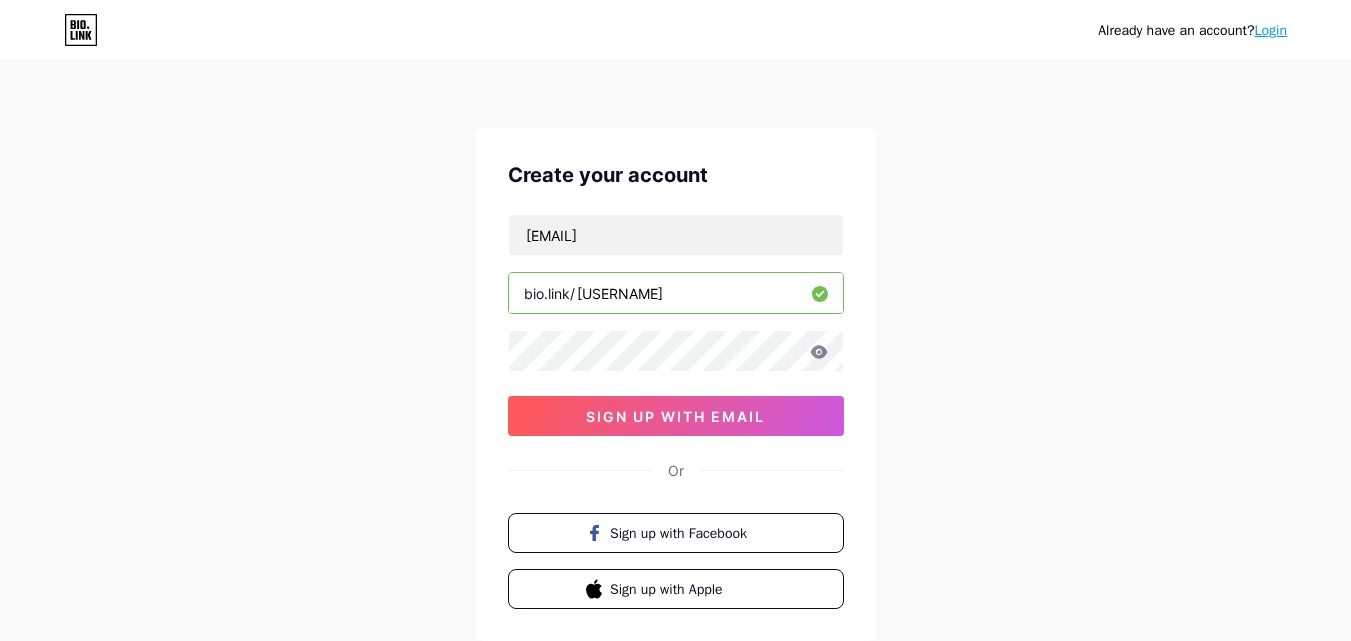 click on "[USERNAME]" at bounding box center [676, 293] 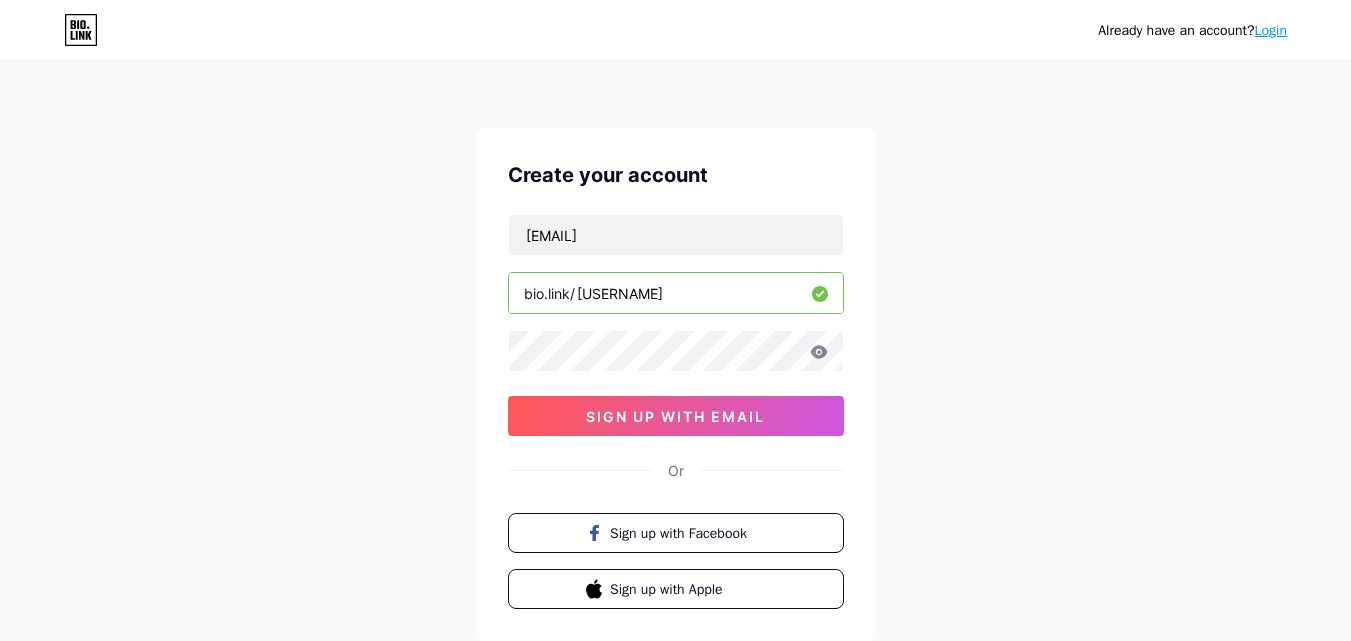 click on "[USERNAME]" at bounding box center [676, 293] 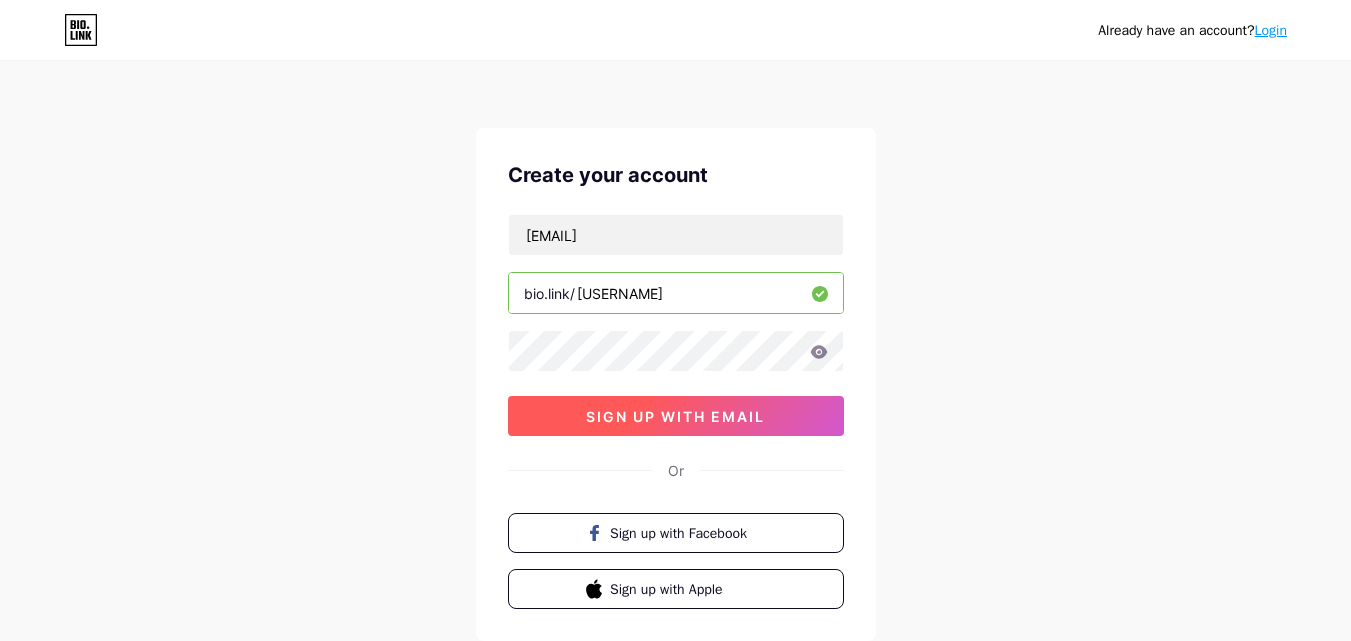 click on "sign up with email" at bounding box center [675, 416] 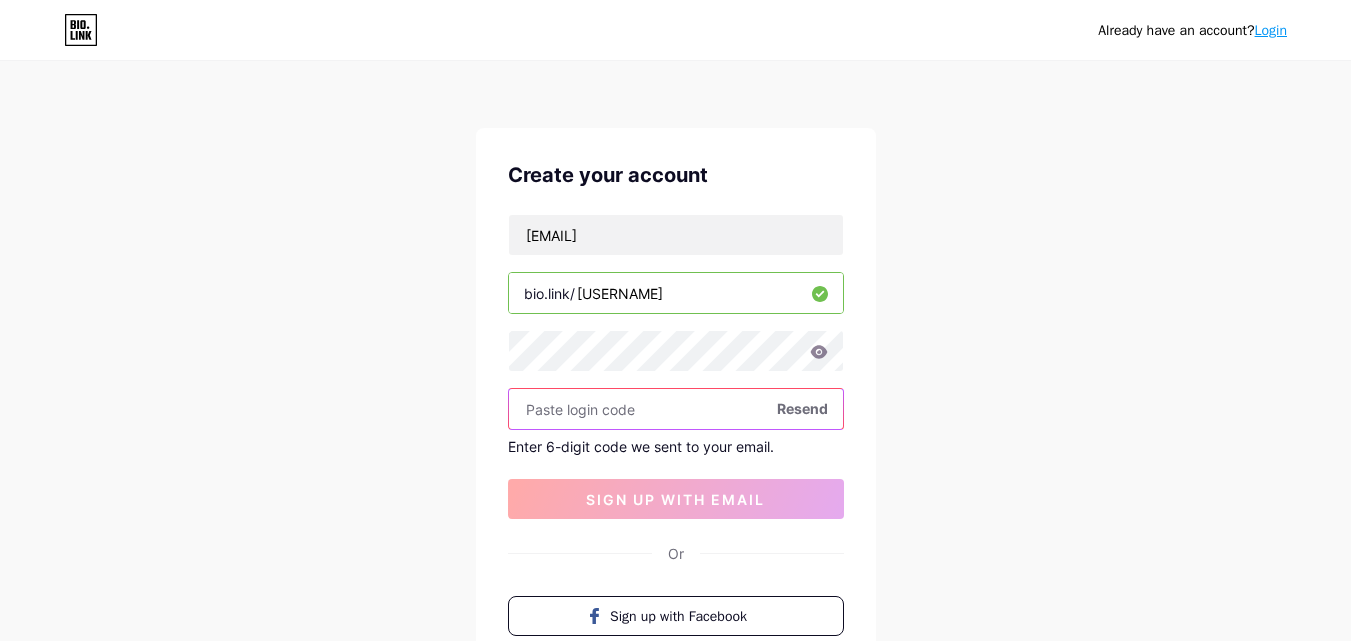 paste on "[NUMBER]" 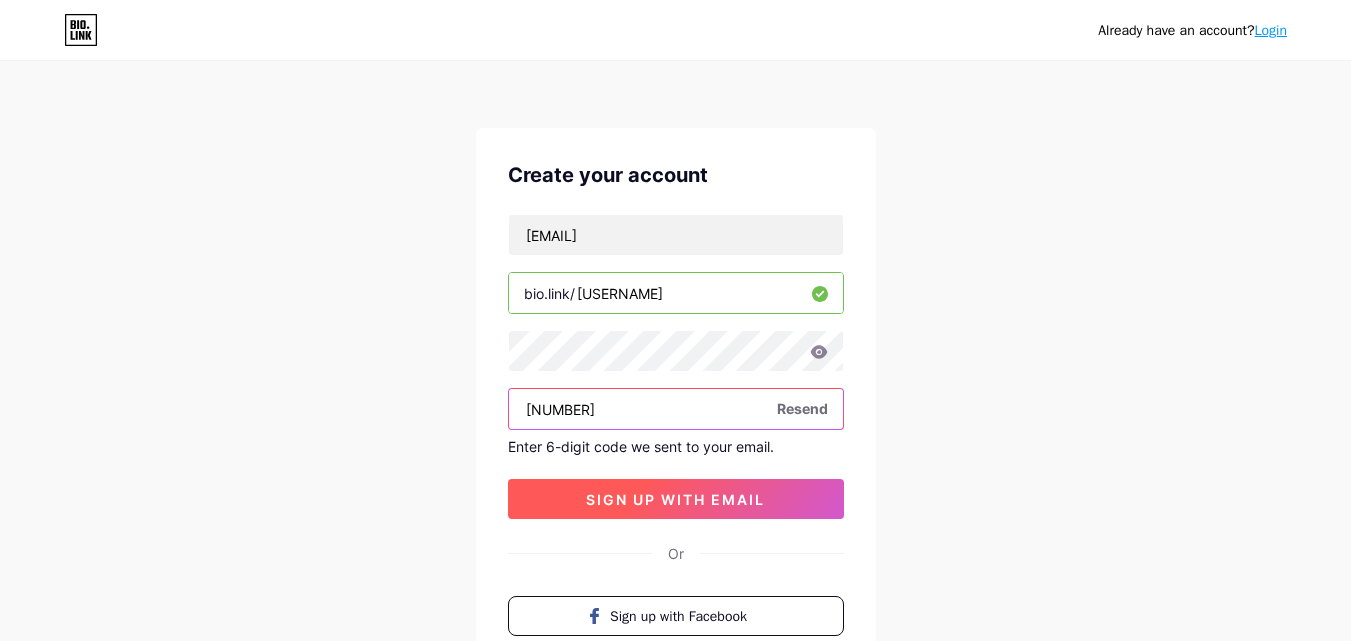 type on "[NUMBER]" 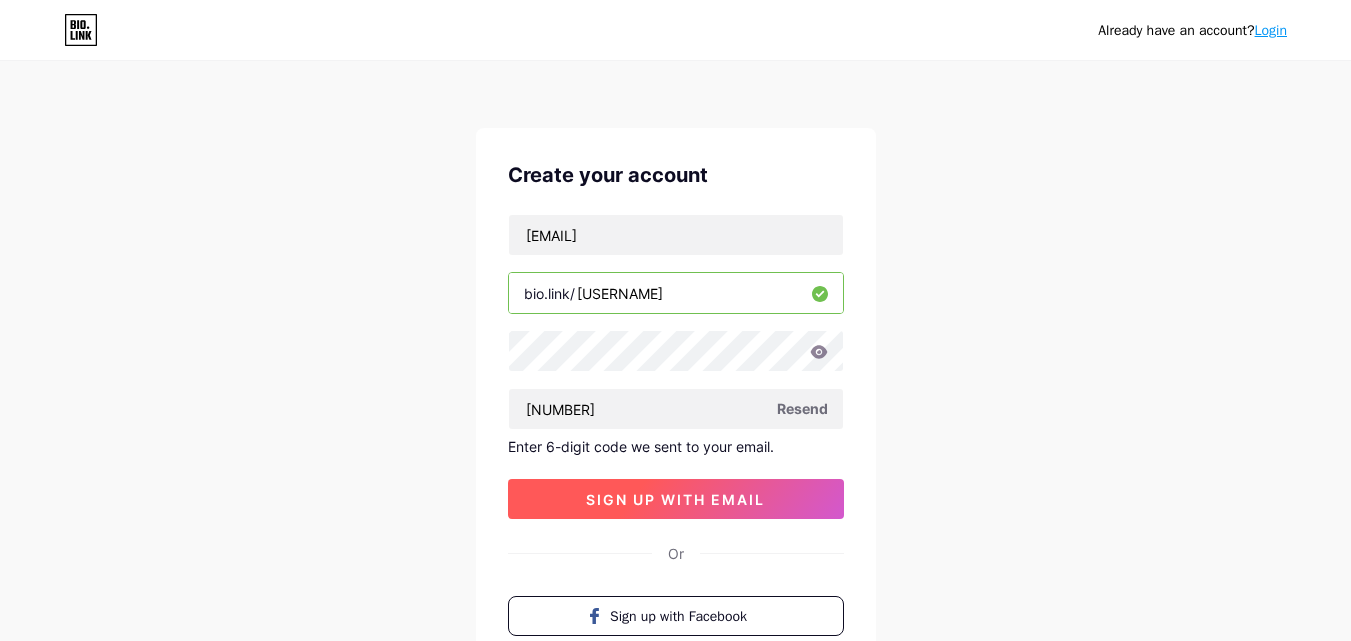 click on "sign up with email" at bounding box center (675, 499) 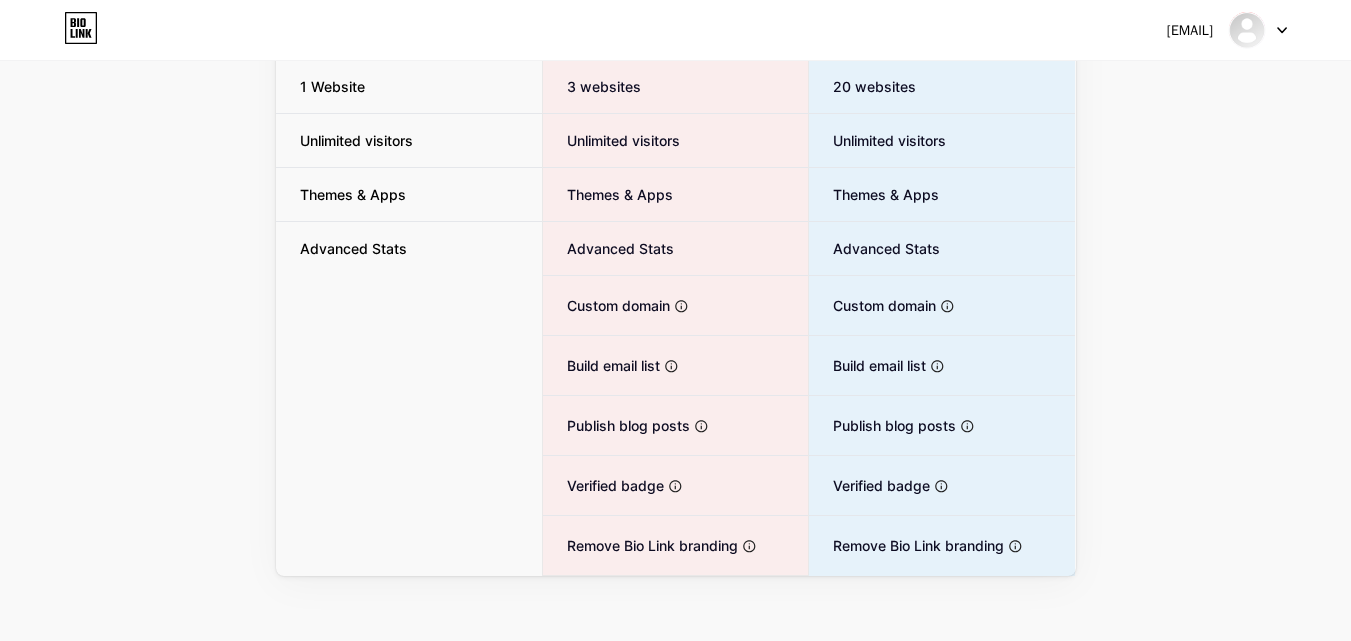 scroll, scrollTop: 341, scrollLeft: 0, axis: vertical 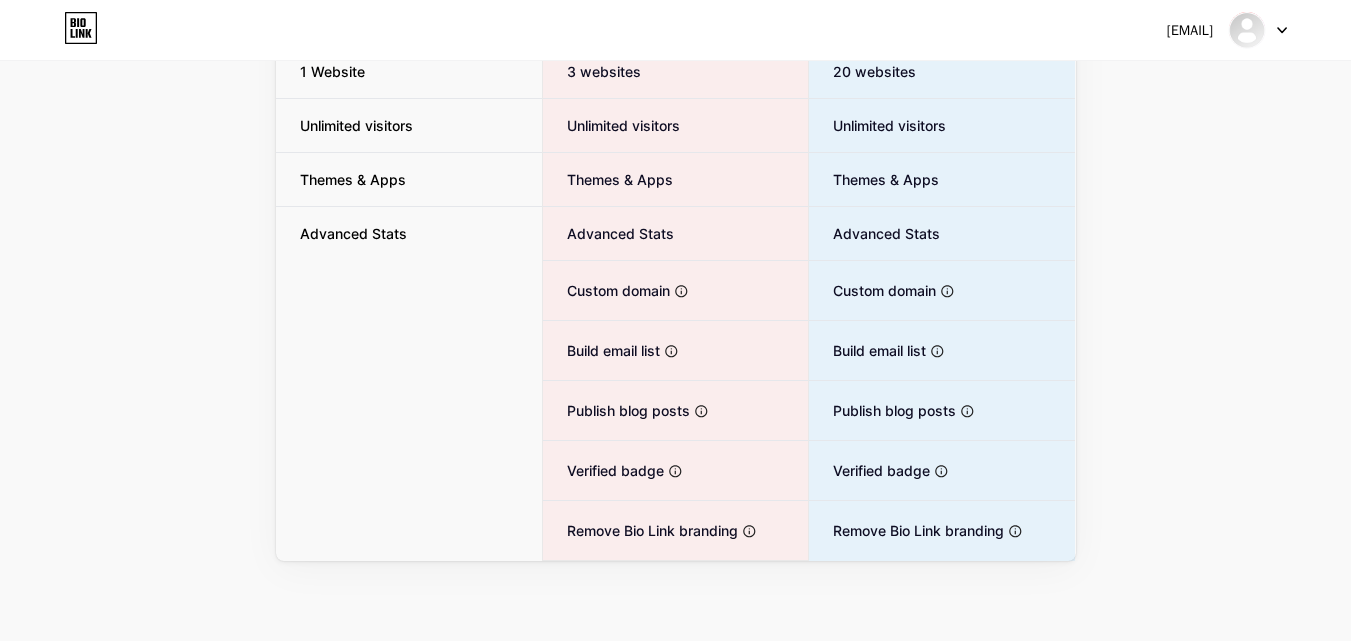 click at bounding box center [1258, 30] 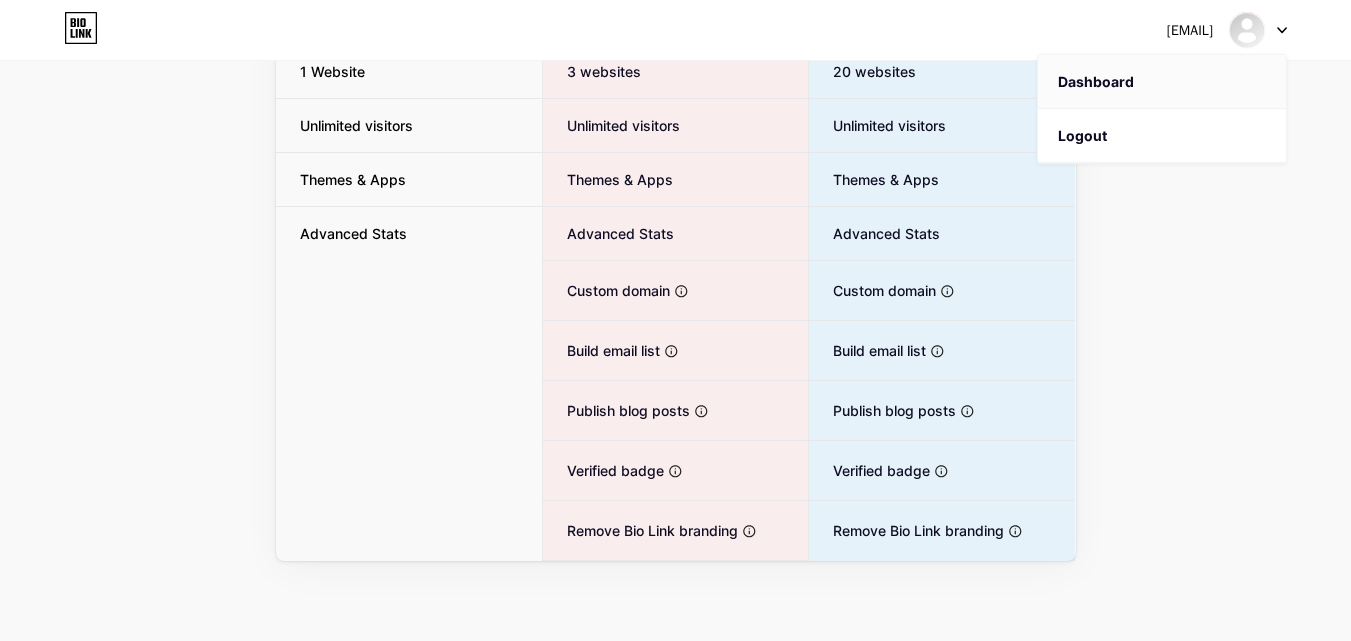 click on "Dashboard" at bounding box center (1162, 82) 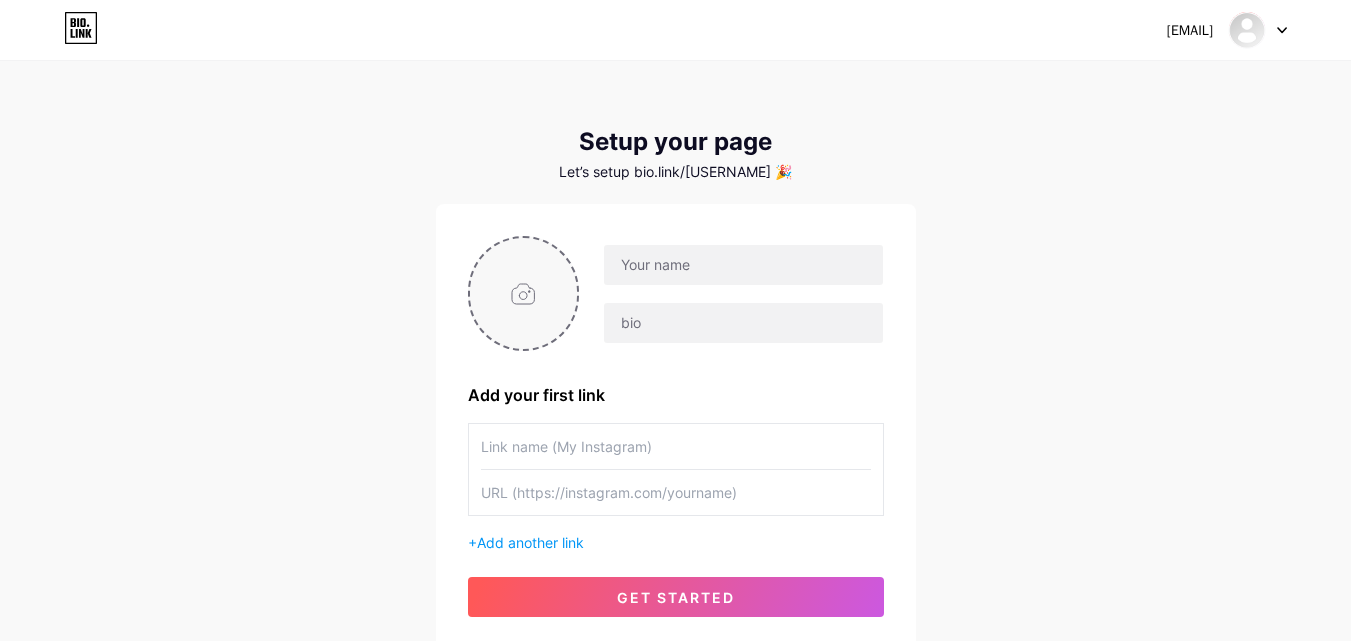 click at bounding box center (524, 293) 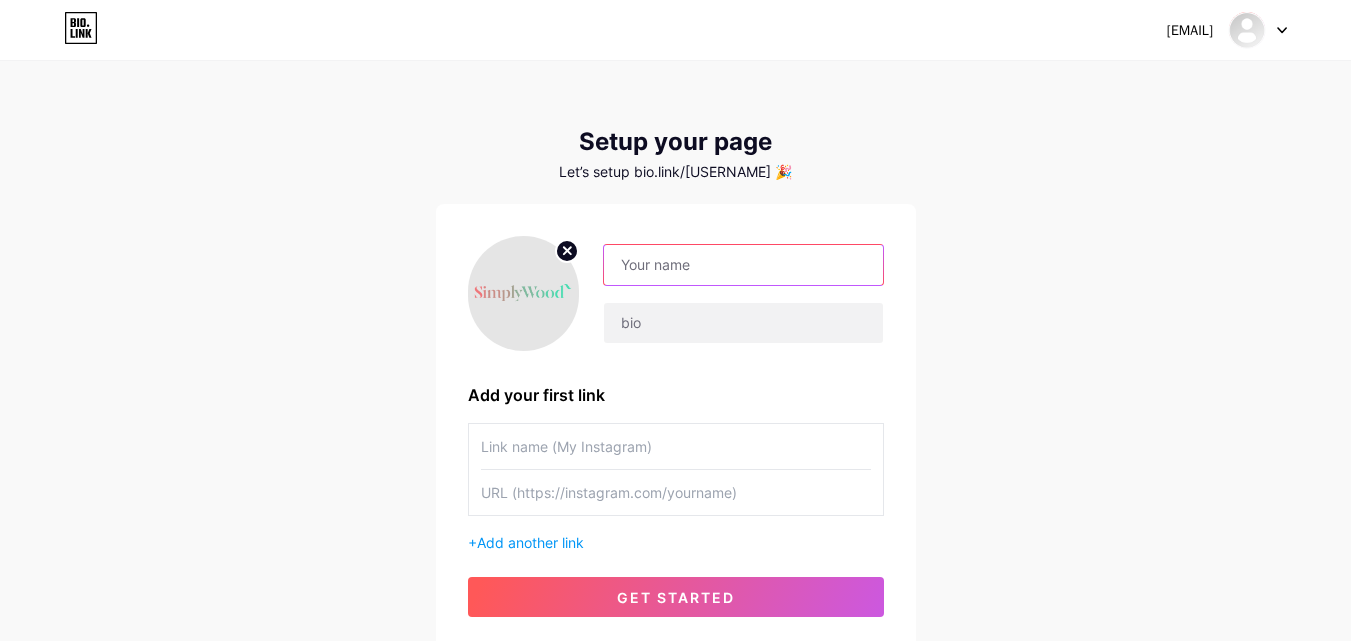 paste on "SimplyWood" 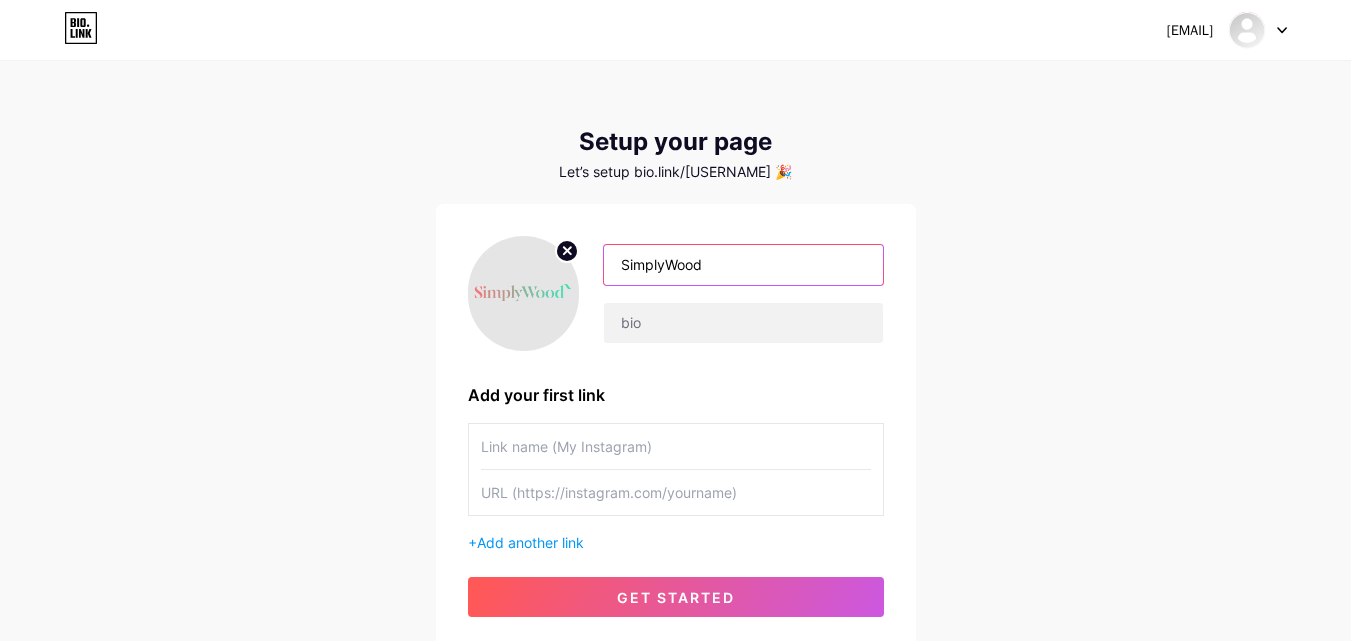type on "SimplyWood" 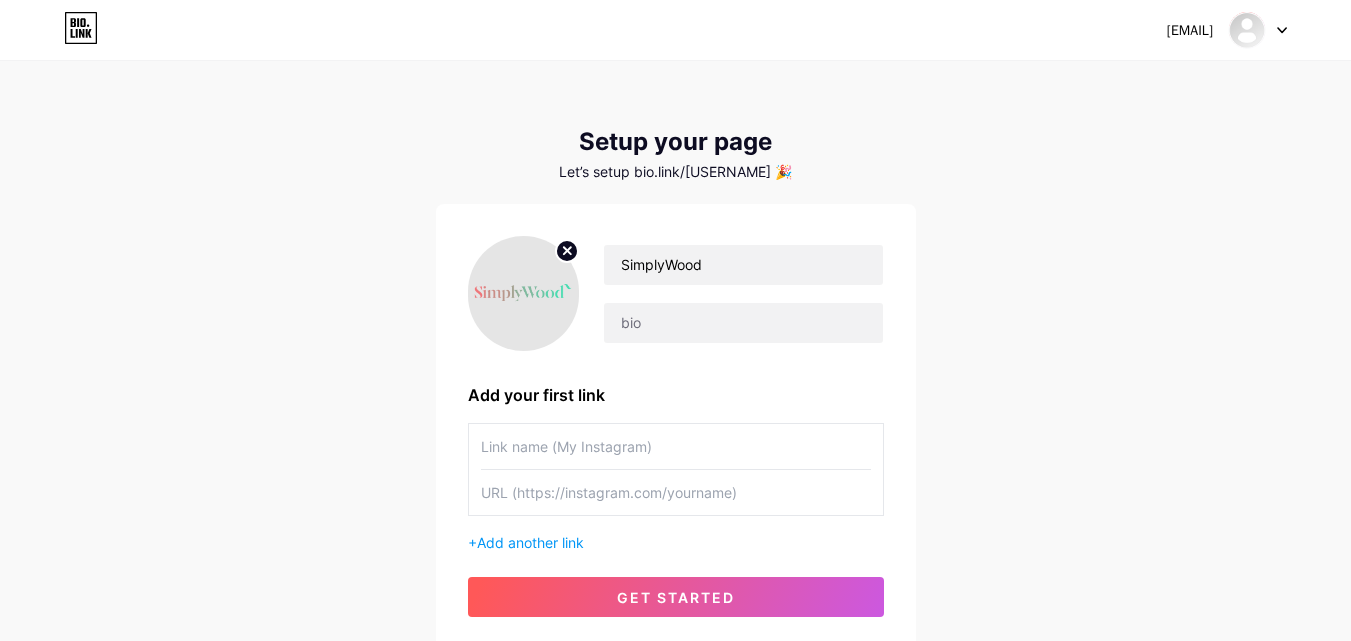 click on "[EMAIL]           Dashboard     Logout   Setup your page   Let’s setup bio.link/[USERNAME] 🎉               [USERNAME]         Add your first link
+  Add another link     get started" at bounding box center [675, 356] 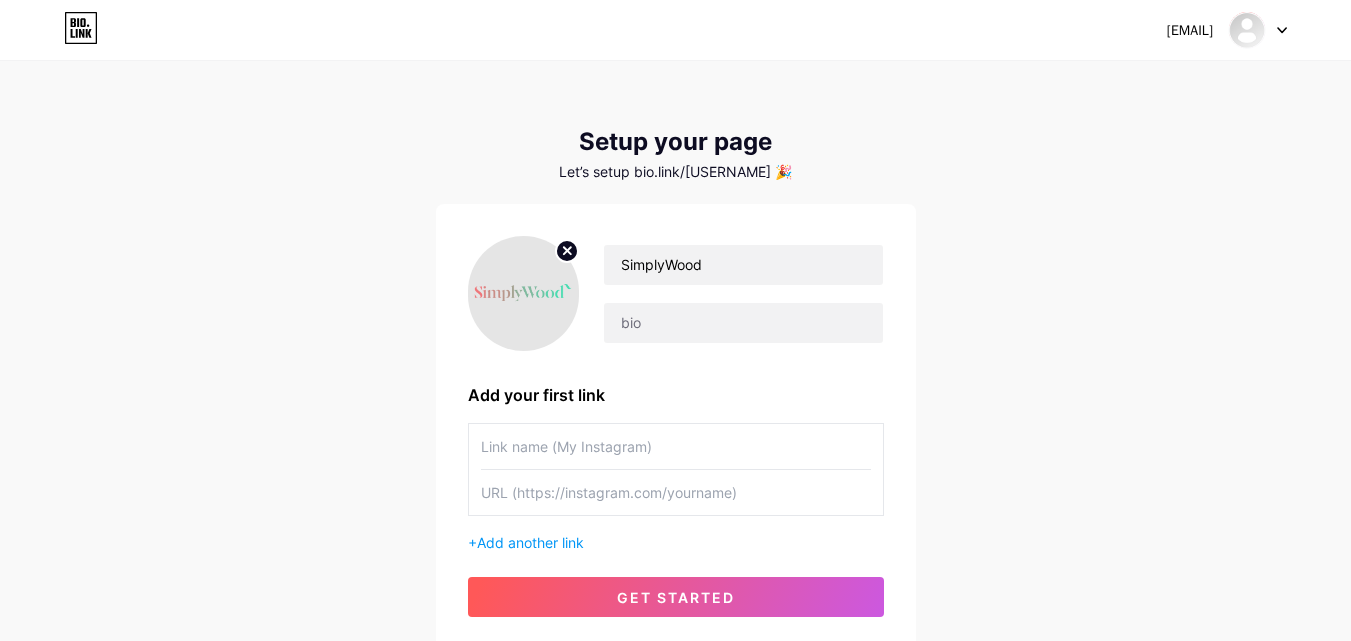 paste on "https://[URL]" 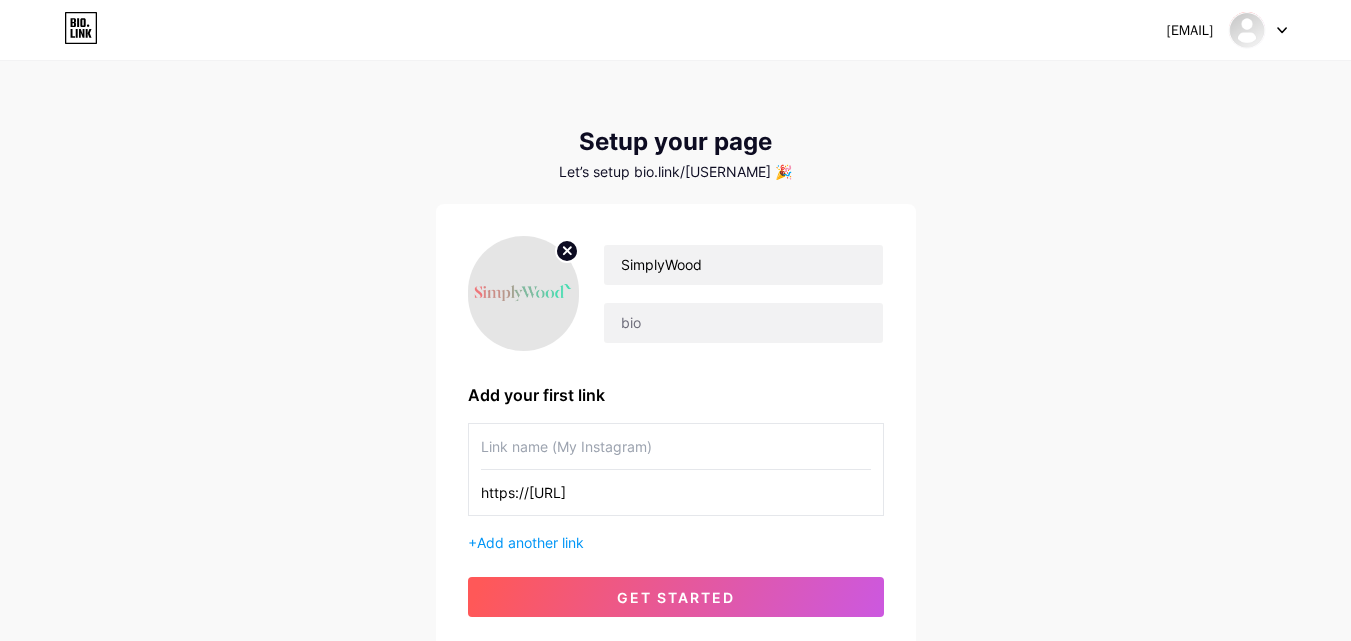 scroll, scrollTop: 0, scrollLeft: 277, axis: horizontal 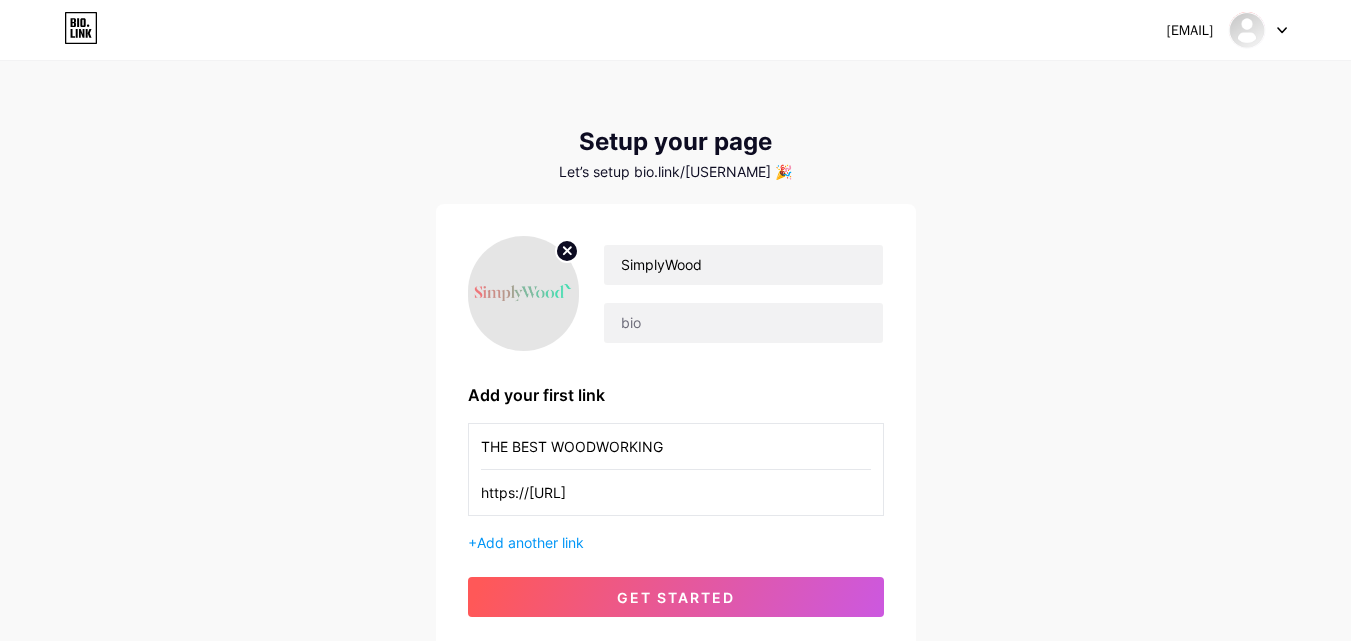 click on "THE BEST WOODWORKING" at bounding box center (676, 446) 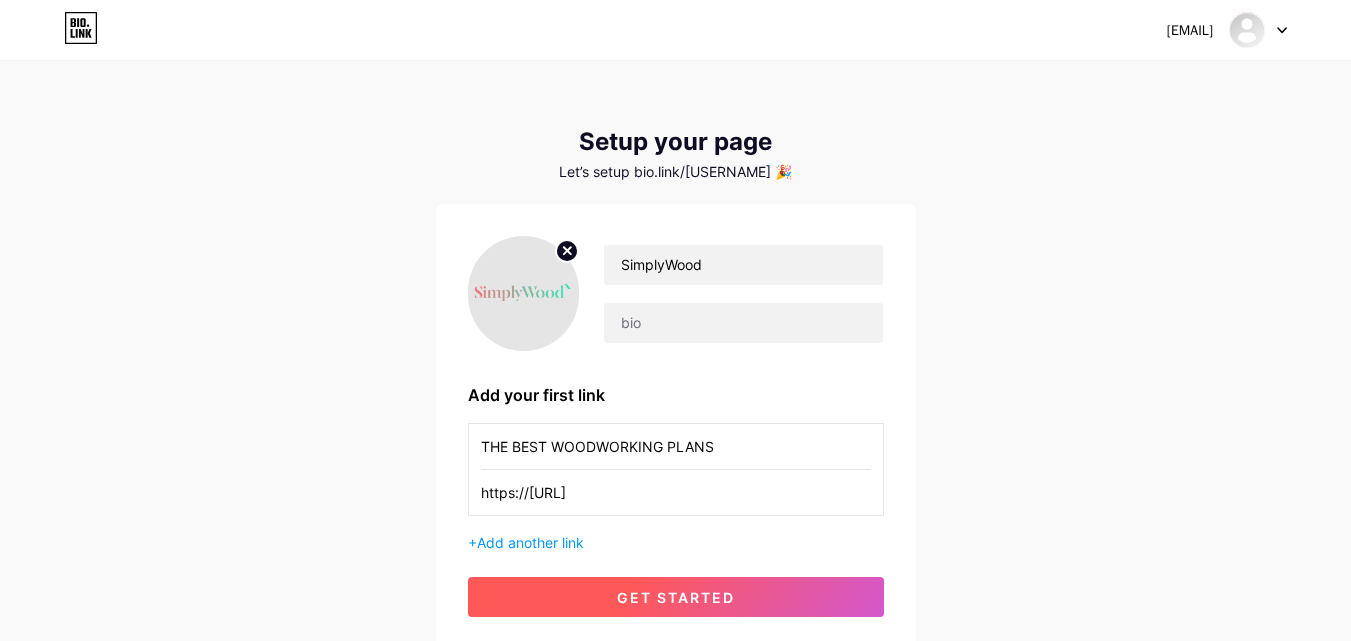 type on "THE BEST WOODWORKING PLANS" 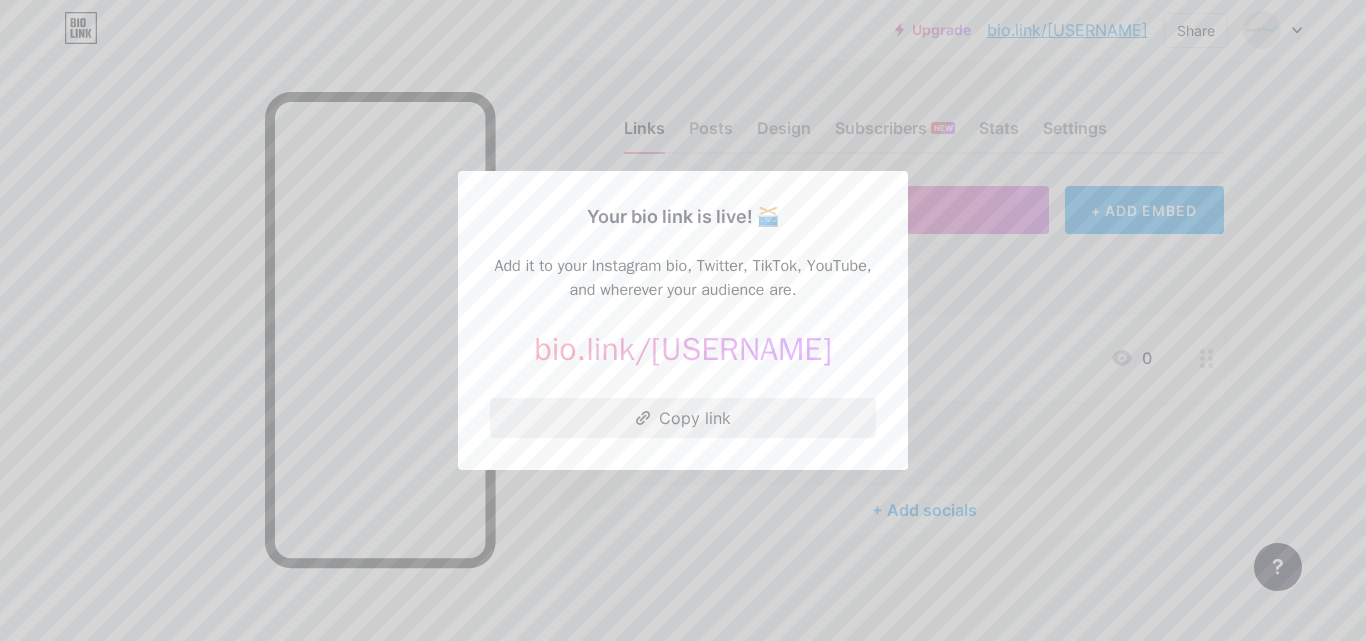 click on "Copy link" at bounding box center [683, 418] 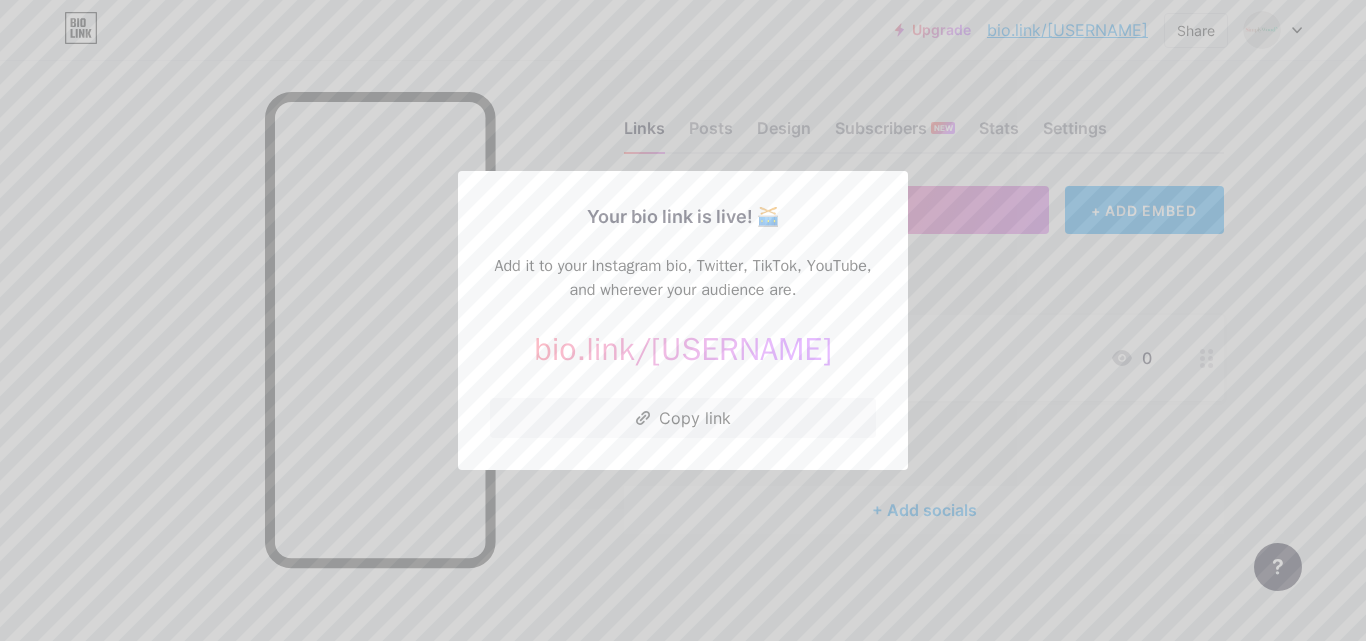 click at bounding box center [683, 320] 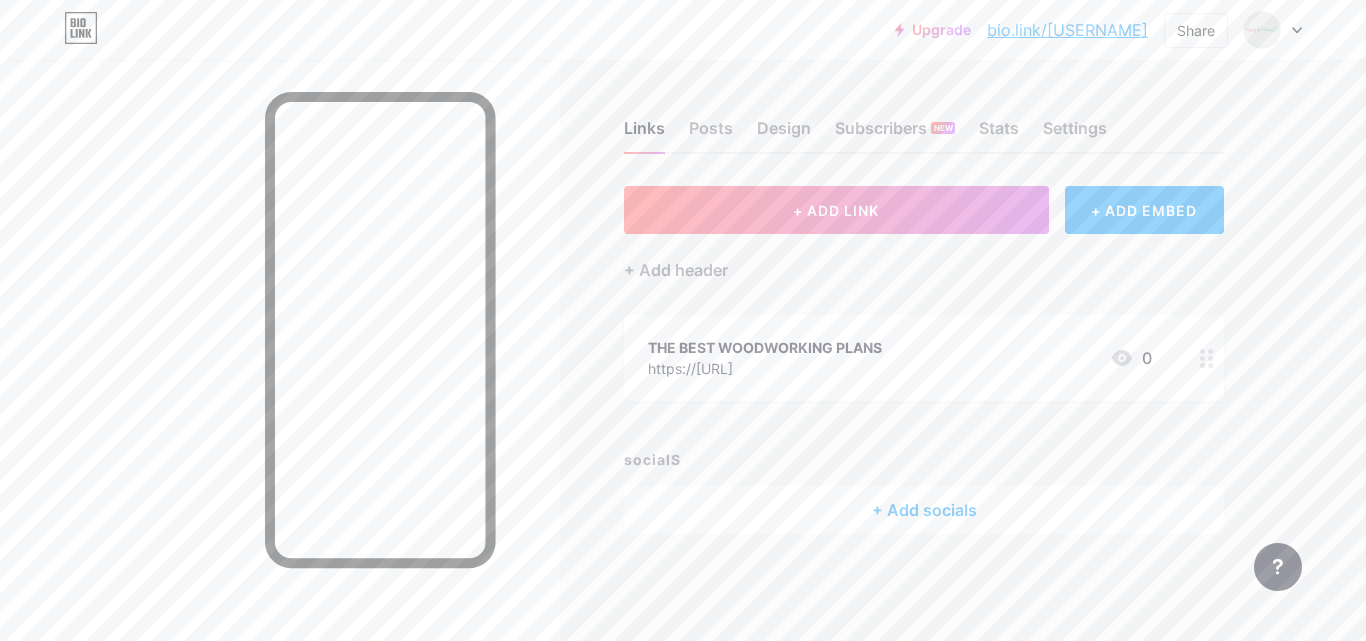 click at bounding box center (280, 380) 